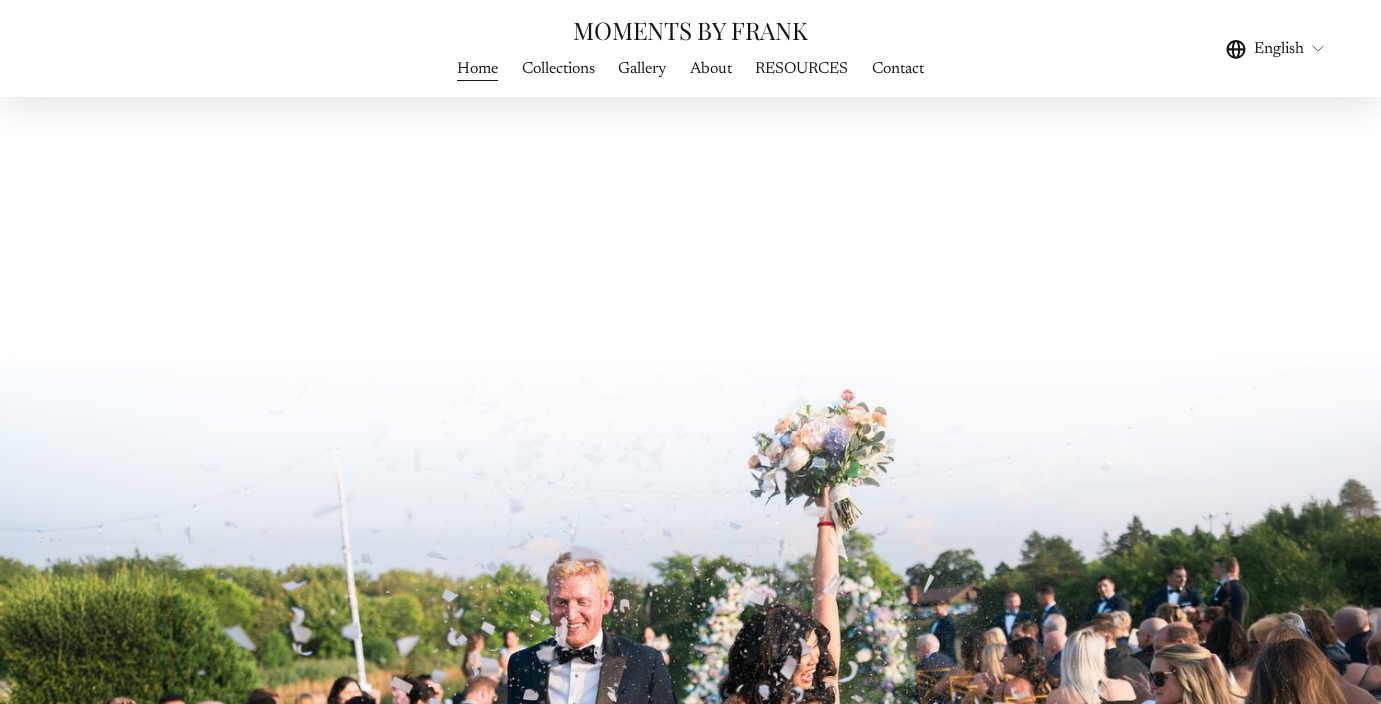 scroll, scrollTop: 4322, scrollLeft: 0, axis: vertical 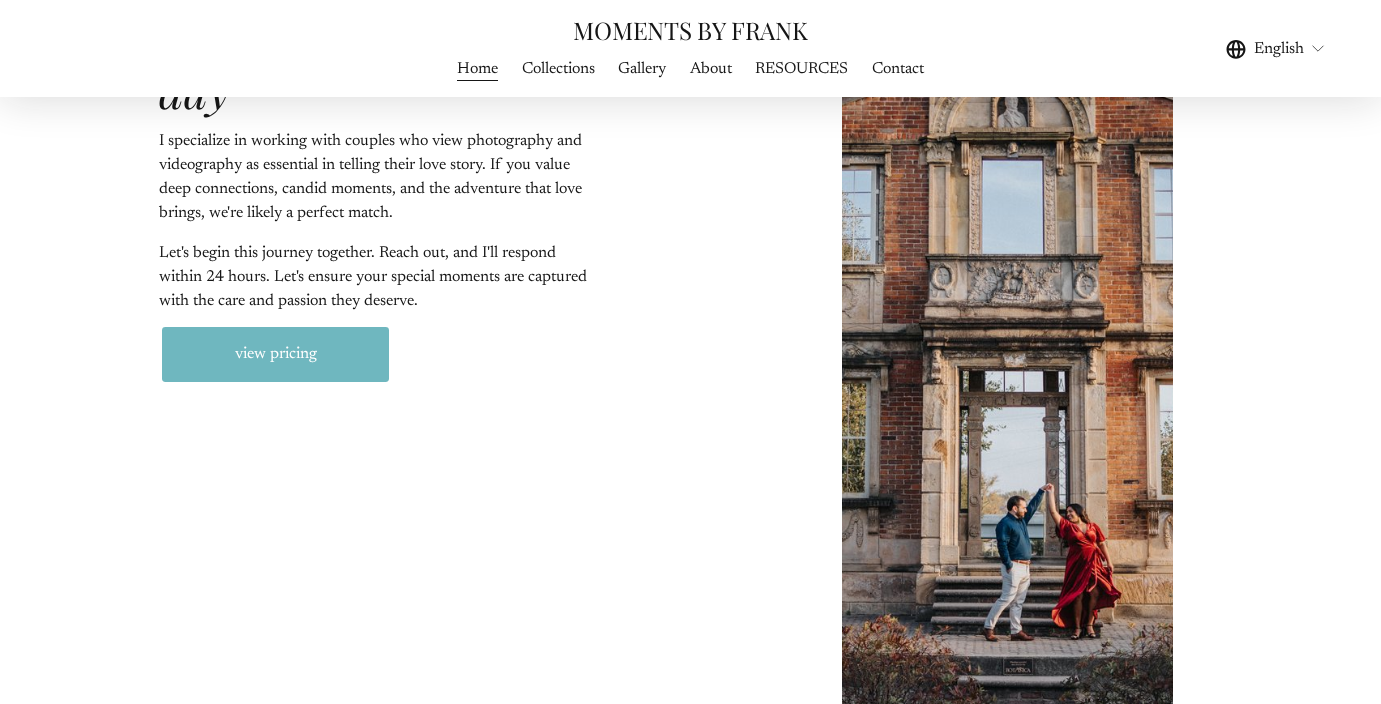 click on "view pricing" at bounding box center (275, 354) 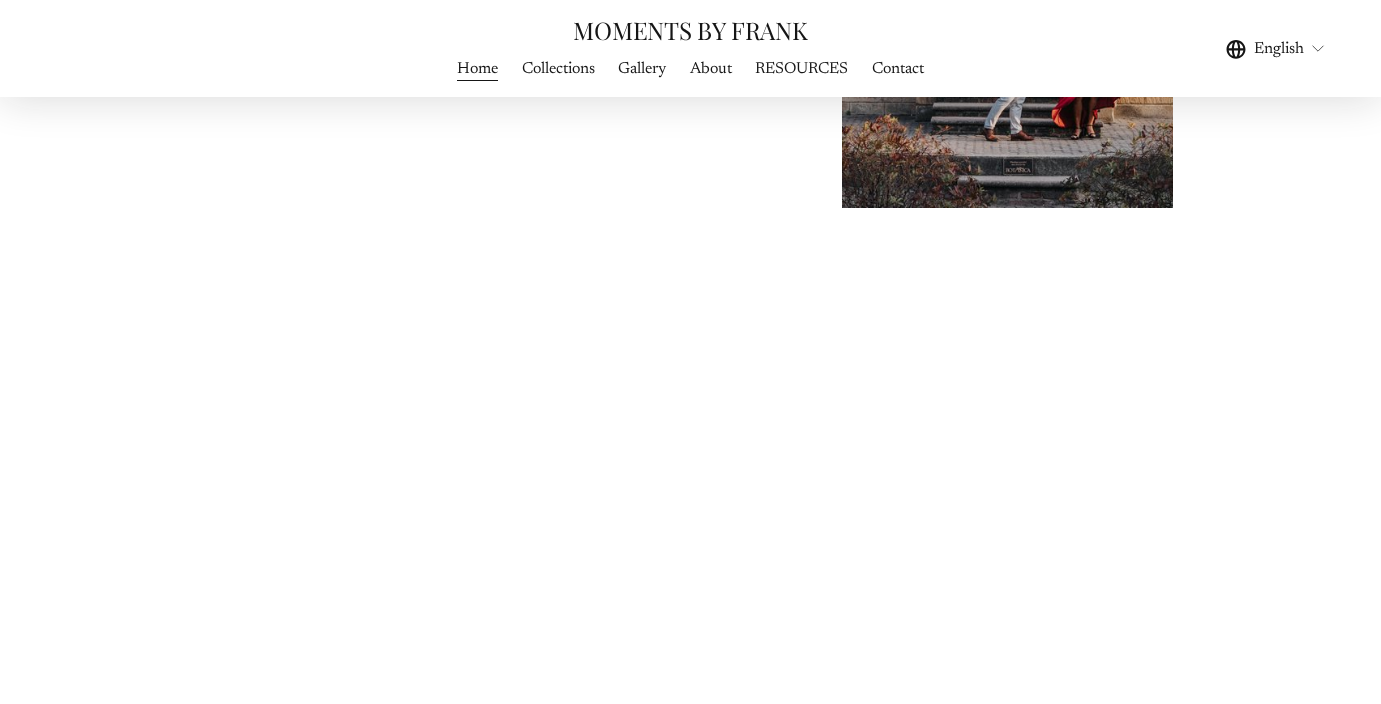 scroll, scrollTop: 6420, scrollLeft: 0, axis: vertical 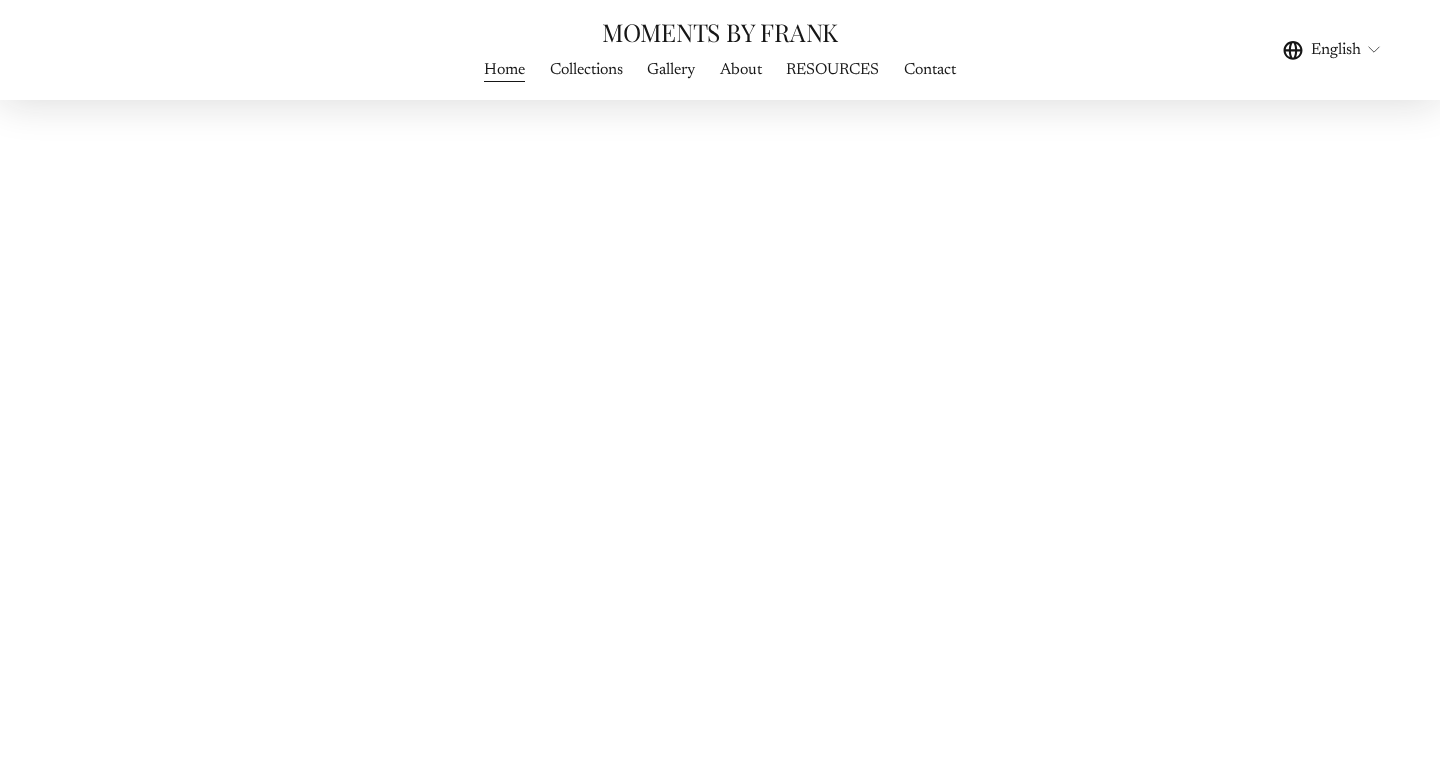click on "INQUIRE ABOUT YOUR  special day
I specialize in working with couples who view photography and videography as essential in telling their love story. If you value deep connections, candid moments, and the adventure that love brings, we're likely a perfect match. Let's begin this journey together. Reach out, and I'll respond within 24 hours. Let's ensure your special moments are captured with the care and passion they deserve.
view pricing" at bounding box center (720, -95) 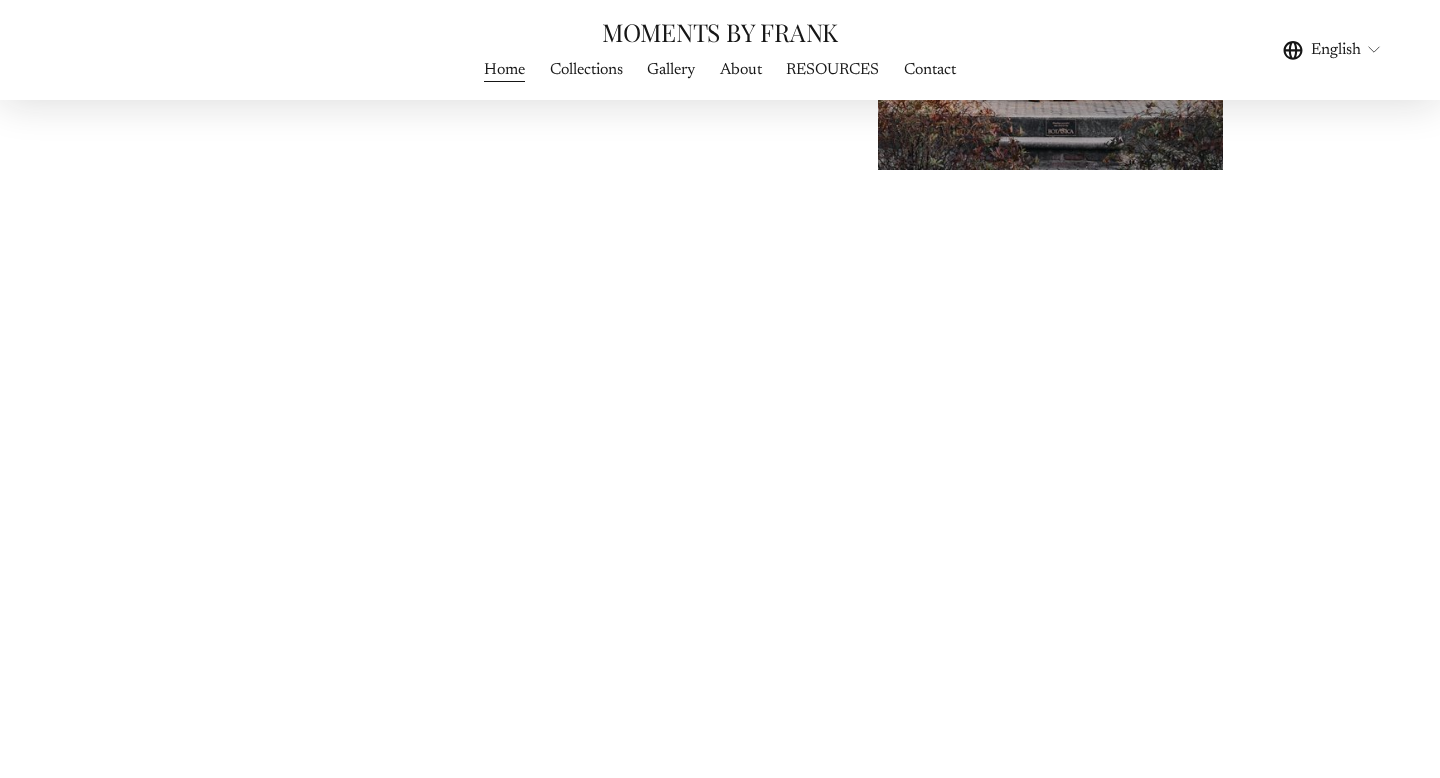 scroll, scrollTop: 6435, scrollLeft: 0, axis: vertical 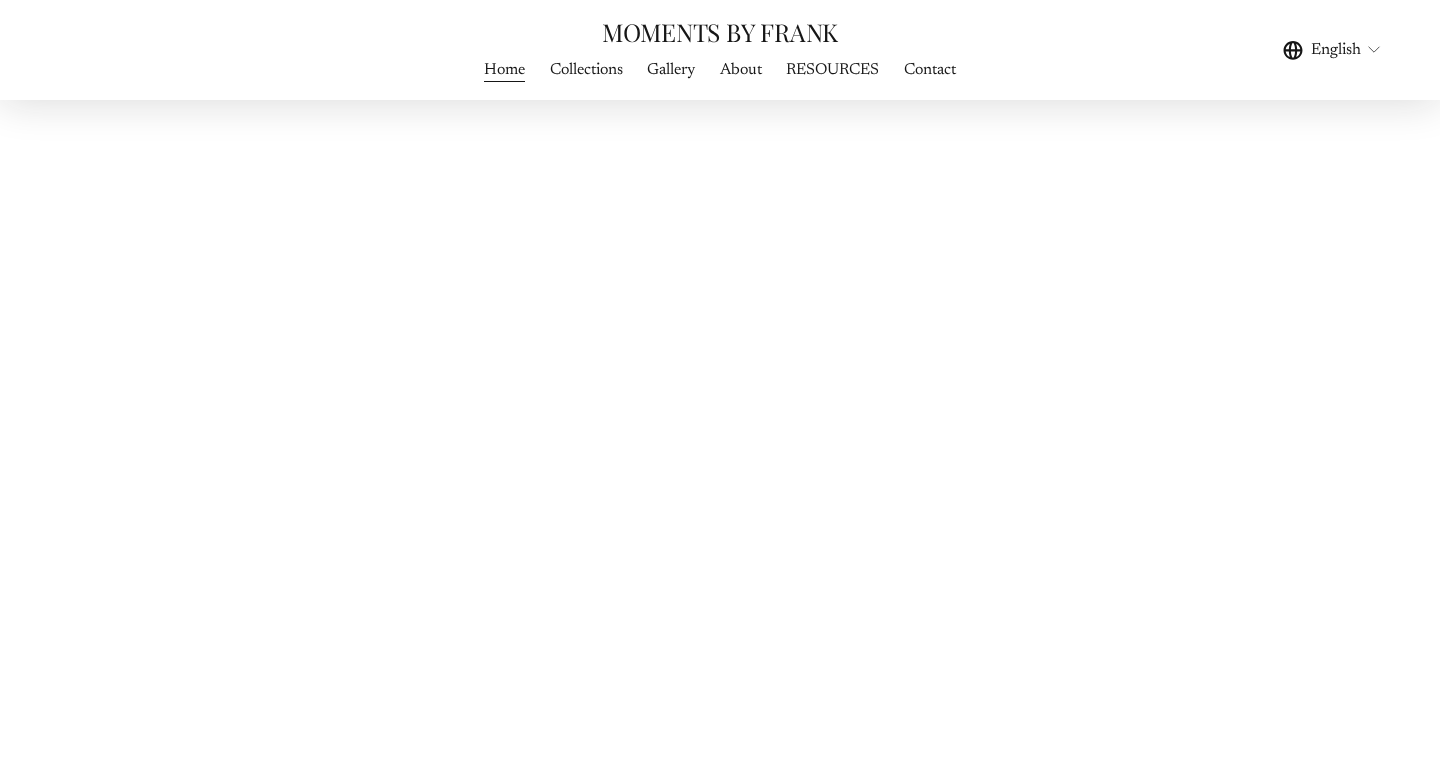 click on "INQUIRE ABOUT YOUR  special day
I specialize in working with couples who view photography and videography as essential in telling their love story. If you value deep connections, candid moments, and the adventure that love brings, we're likely a perfect match. Let's begin this journey together. Reach out, and I'll respond within 24 hours. Let's ensure your special moments are captured with the care and passion they deserve.
view pricing" at bounding box center (720, 23) 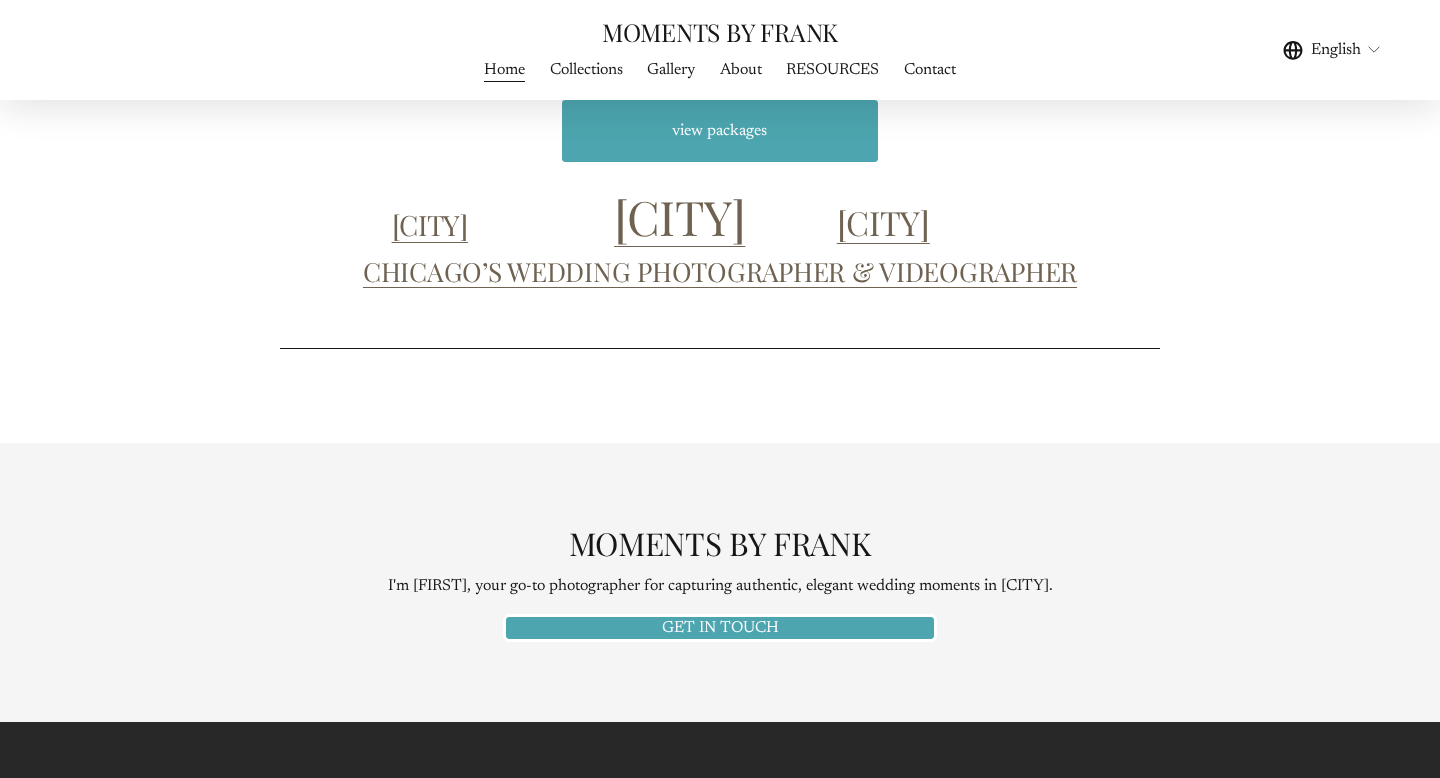 scroll, scrollTop: 8573, scrollLeft: 0, axis: vertical 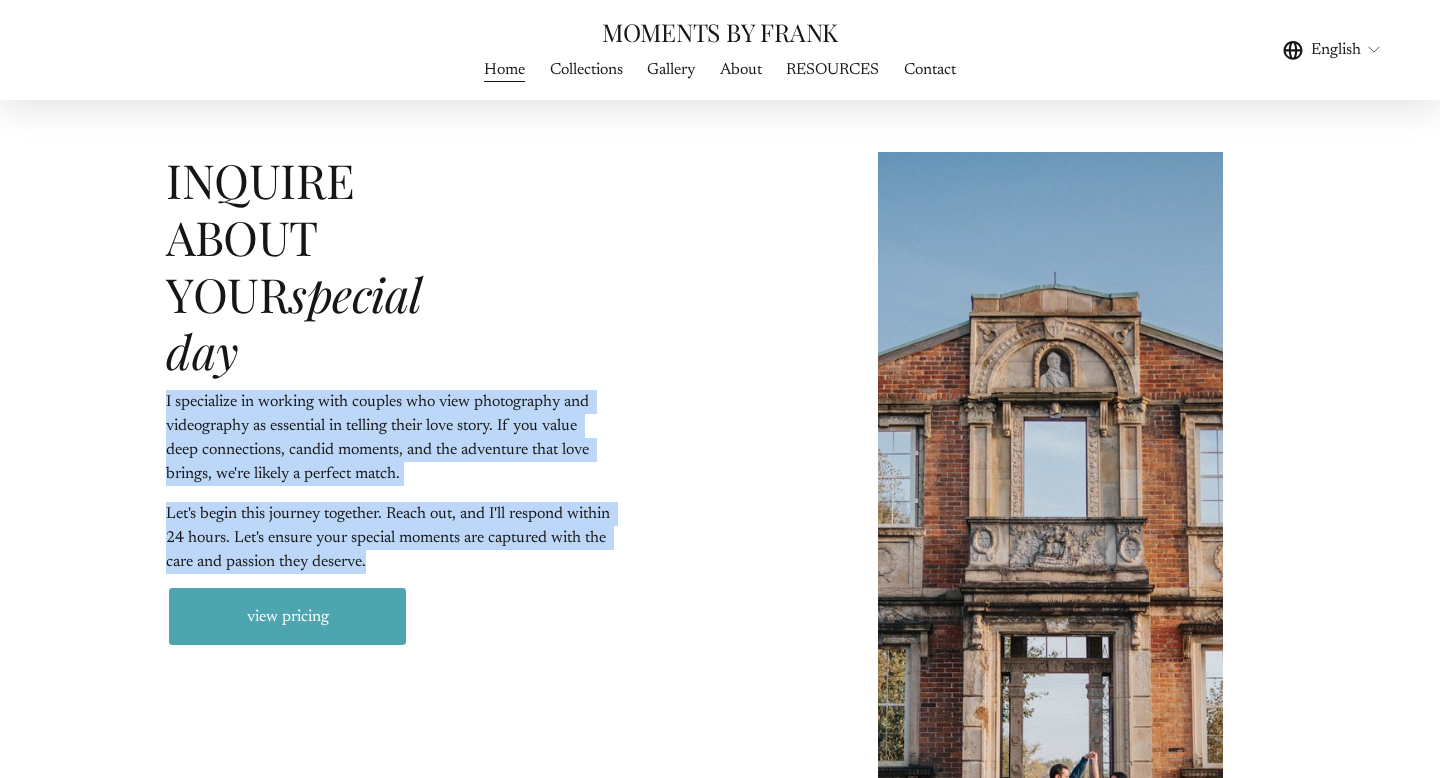drag, startPoint x: 166, startPoint y: 344, endPoint x: 450, endPoint y: 514, distance: 330.99246 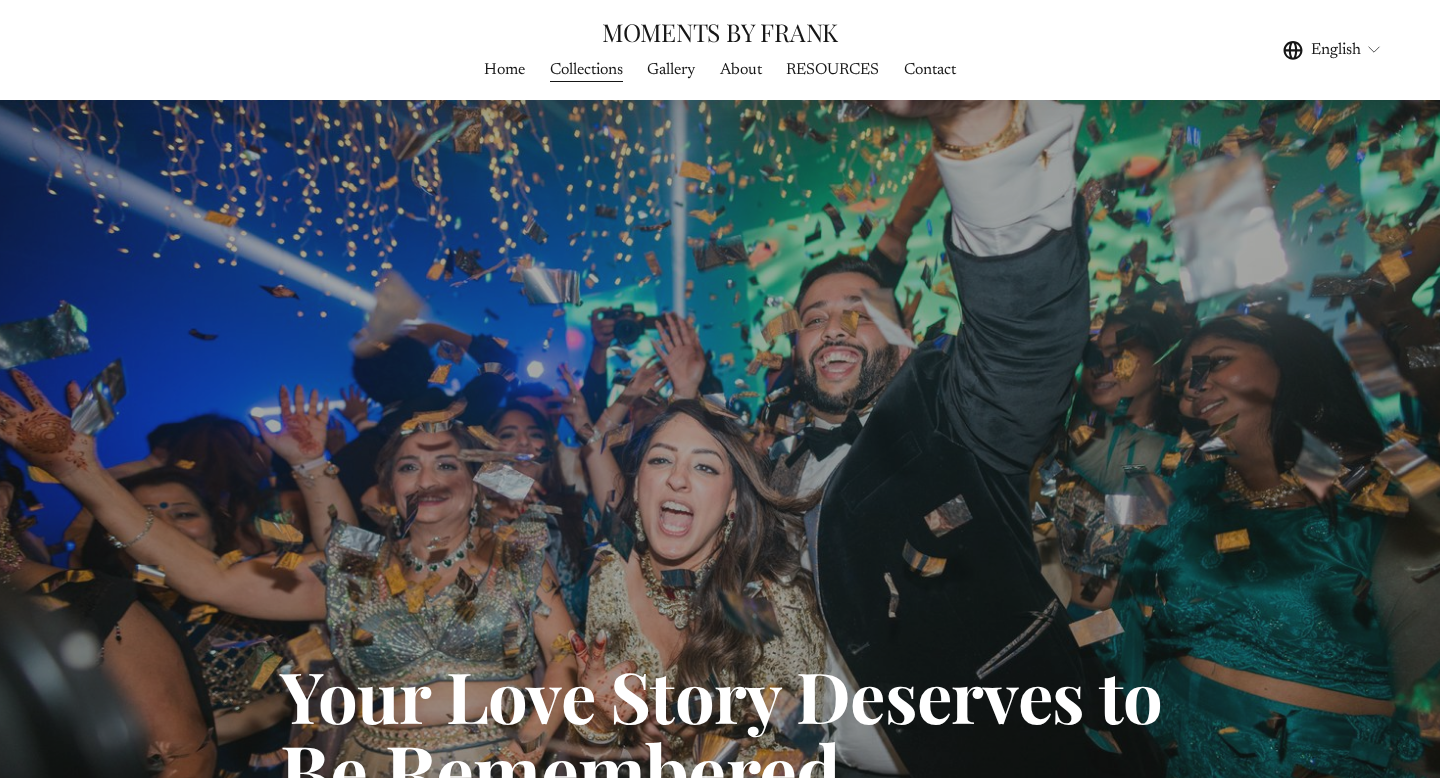 scroll, scrollTop: 0, scrollLeft: 0, axis: both 